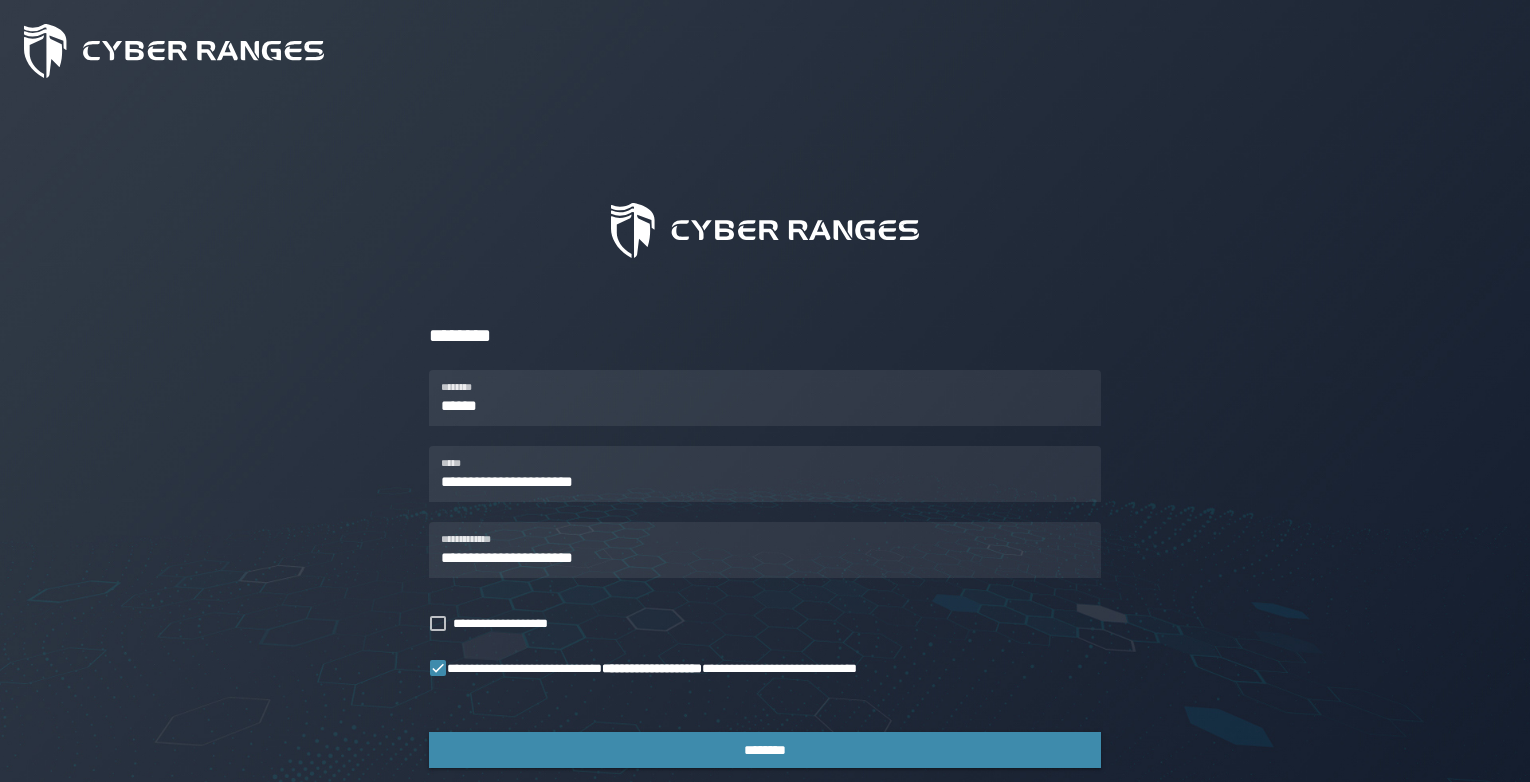 scroll, scrollTop: 122, scrollLeft: 0, axis: vertical 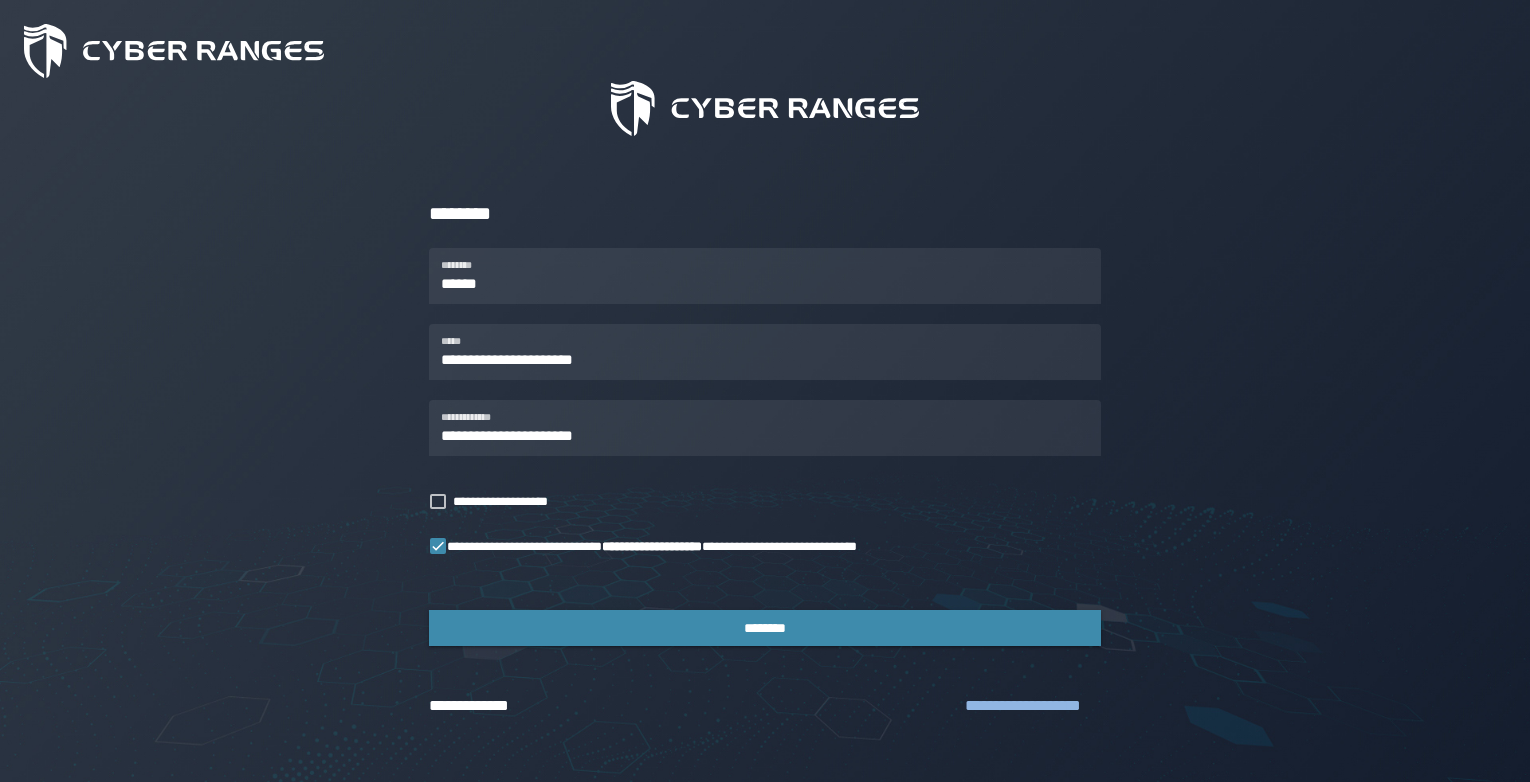 click on "**********" 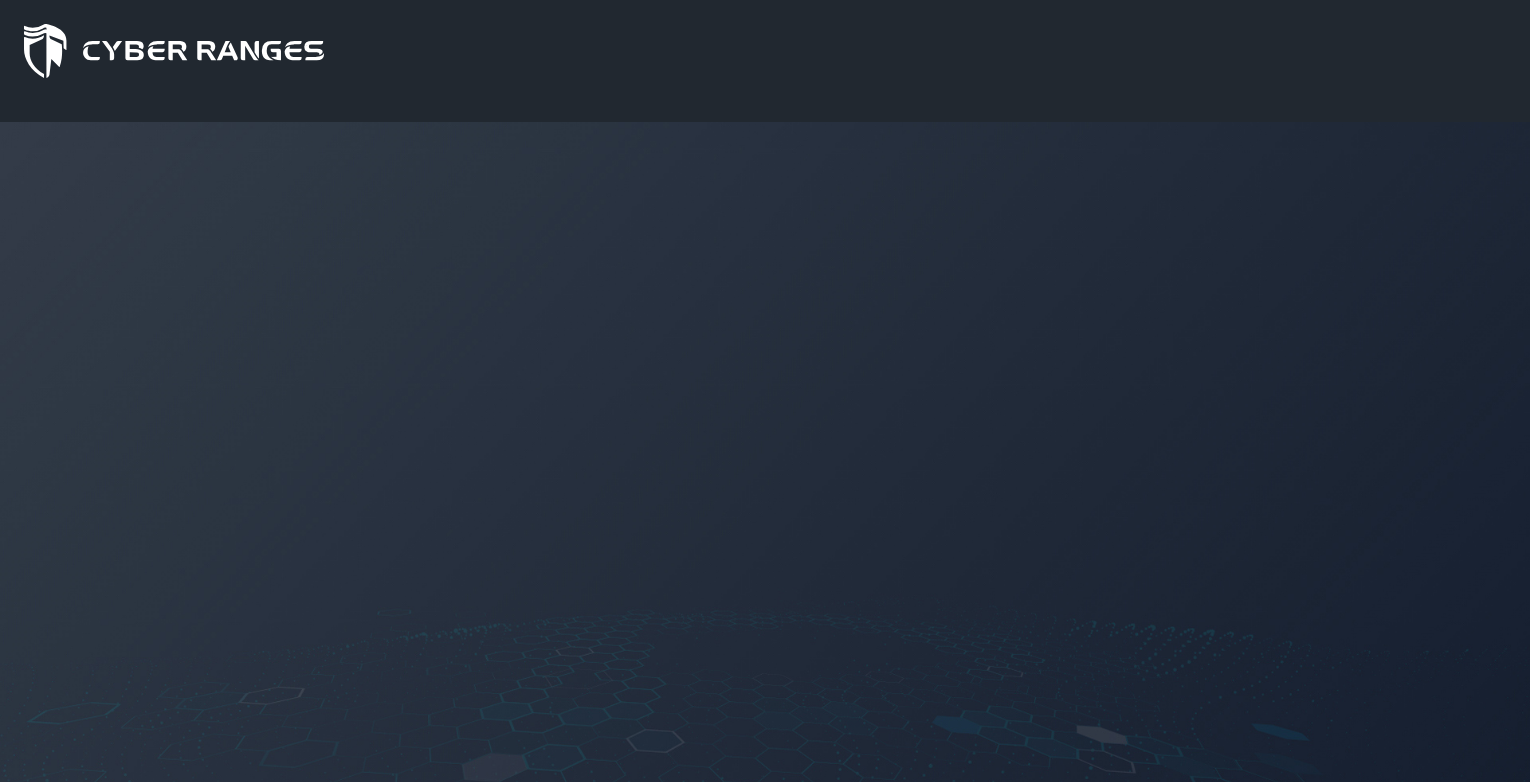 scroll, scrollTop: 0, scrollLeft: 0, axis: both 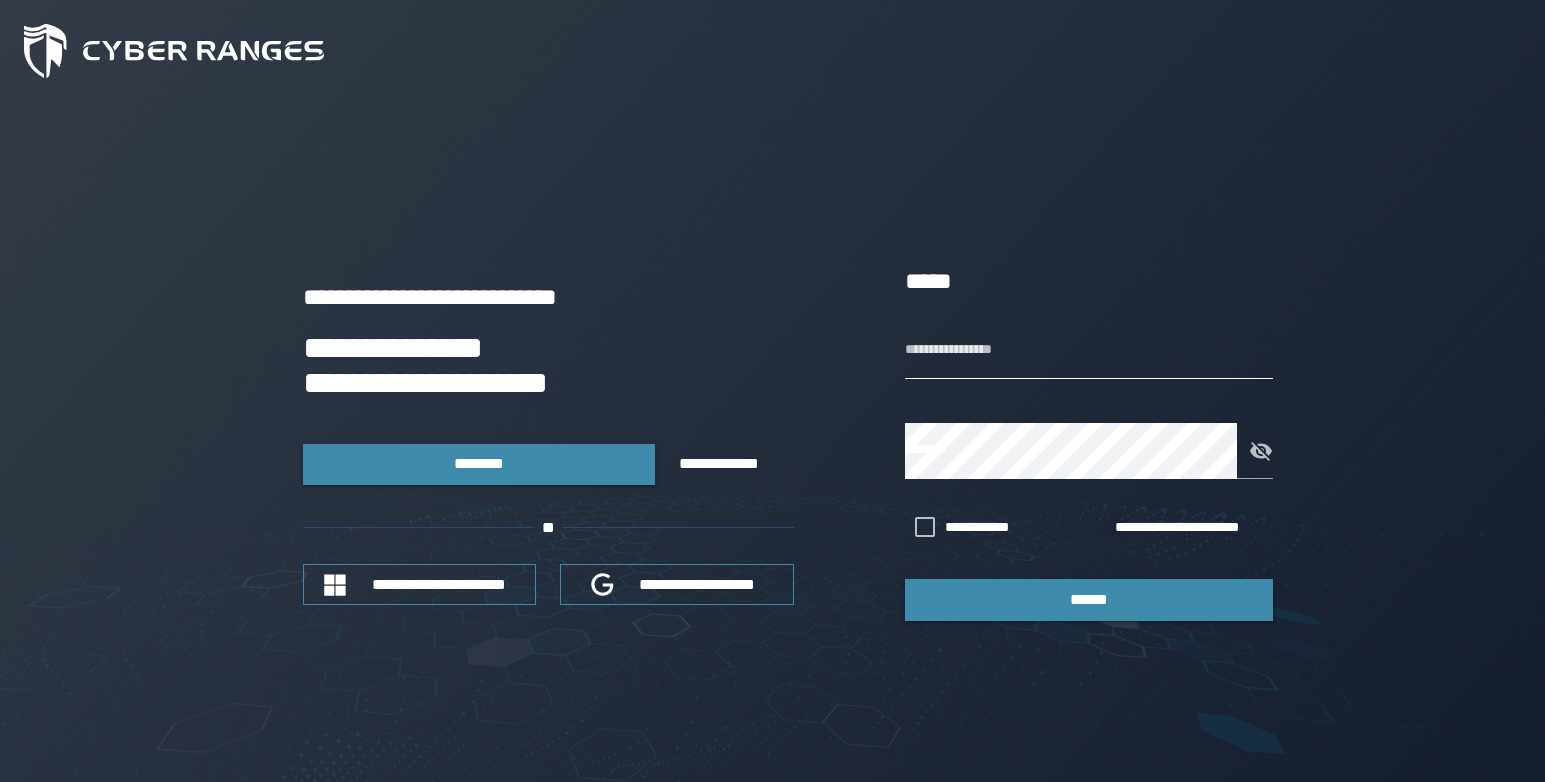 click on "**********" at bounding box center (1089, 351) 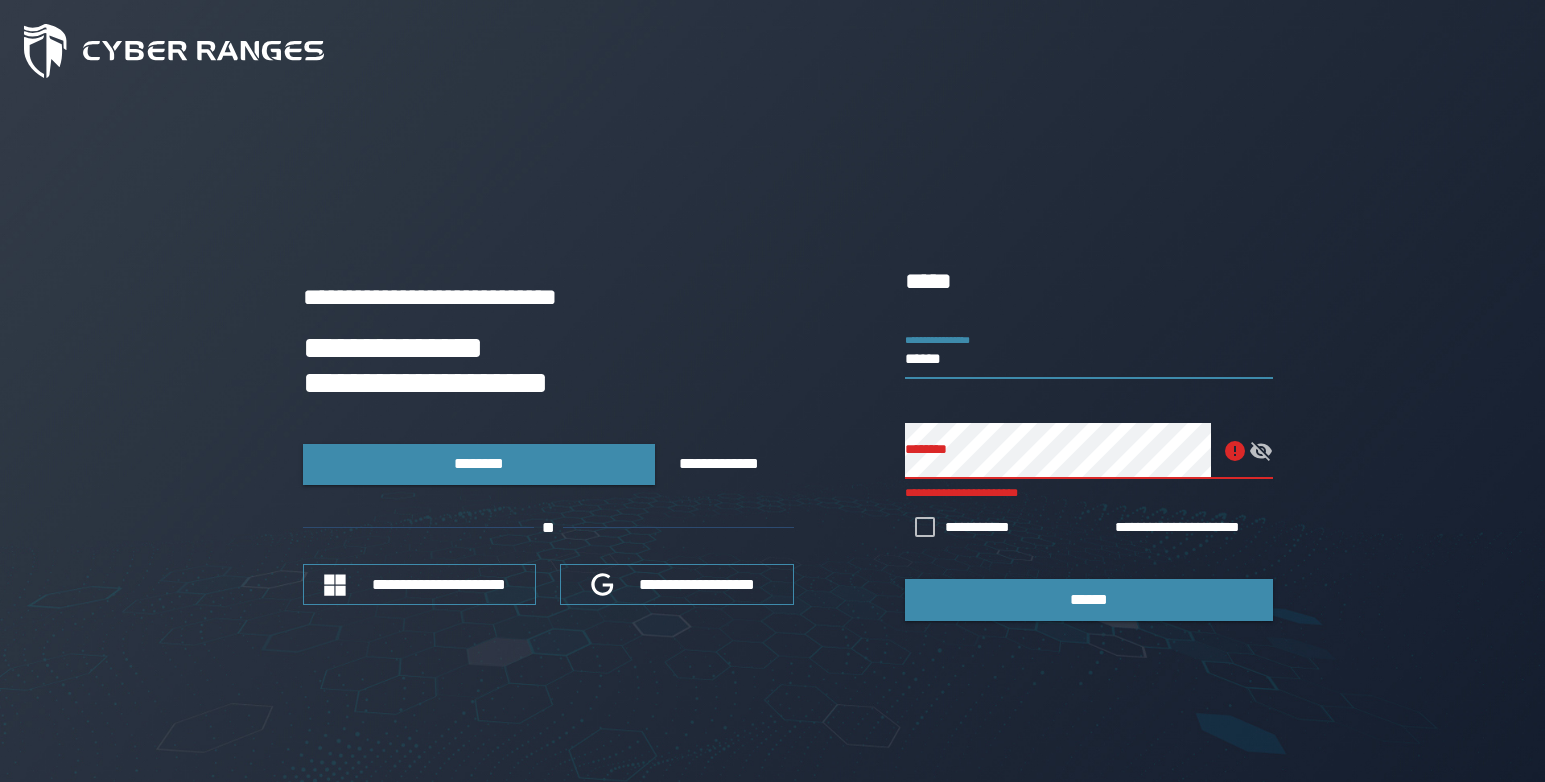 drag, startPoint x: 970, startPoint y: 366, endPoint x: 844, endPoint y: 363, distance: 126.035706 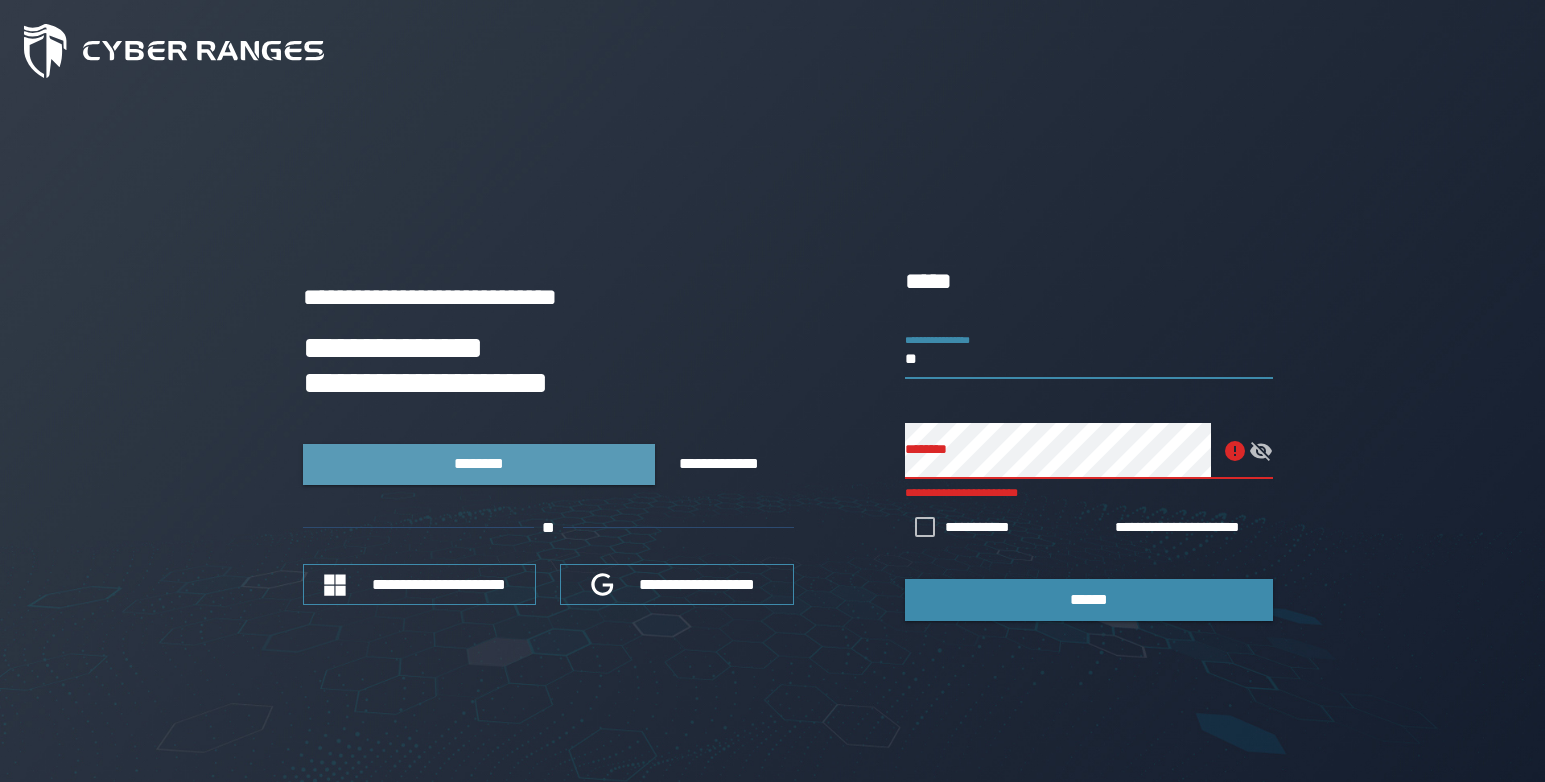type on "**" 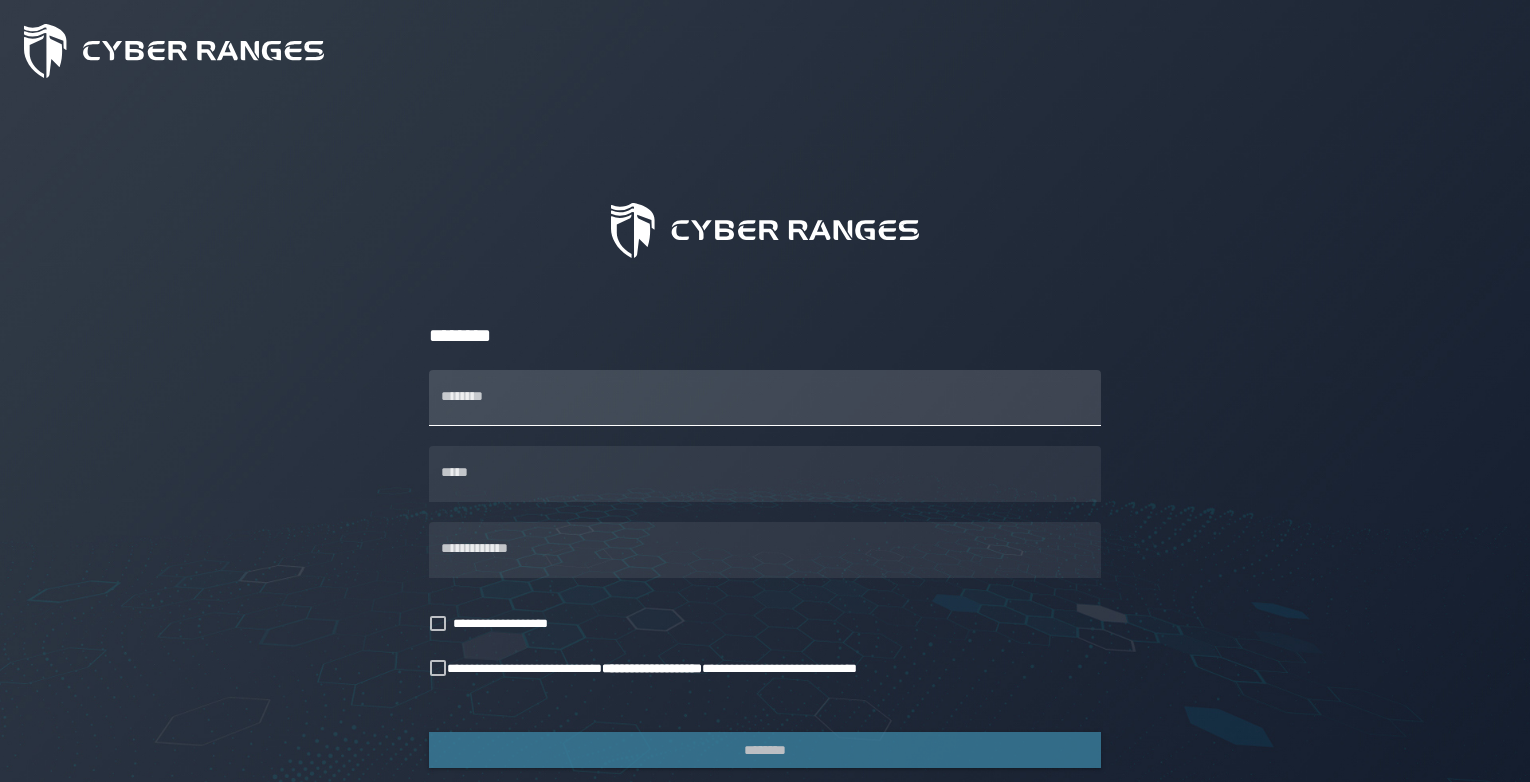 click on "********" at bounding box center (765, 398) 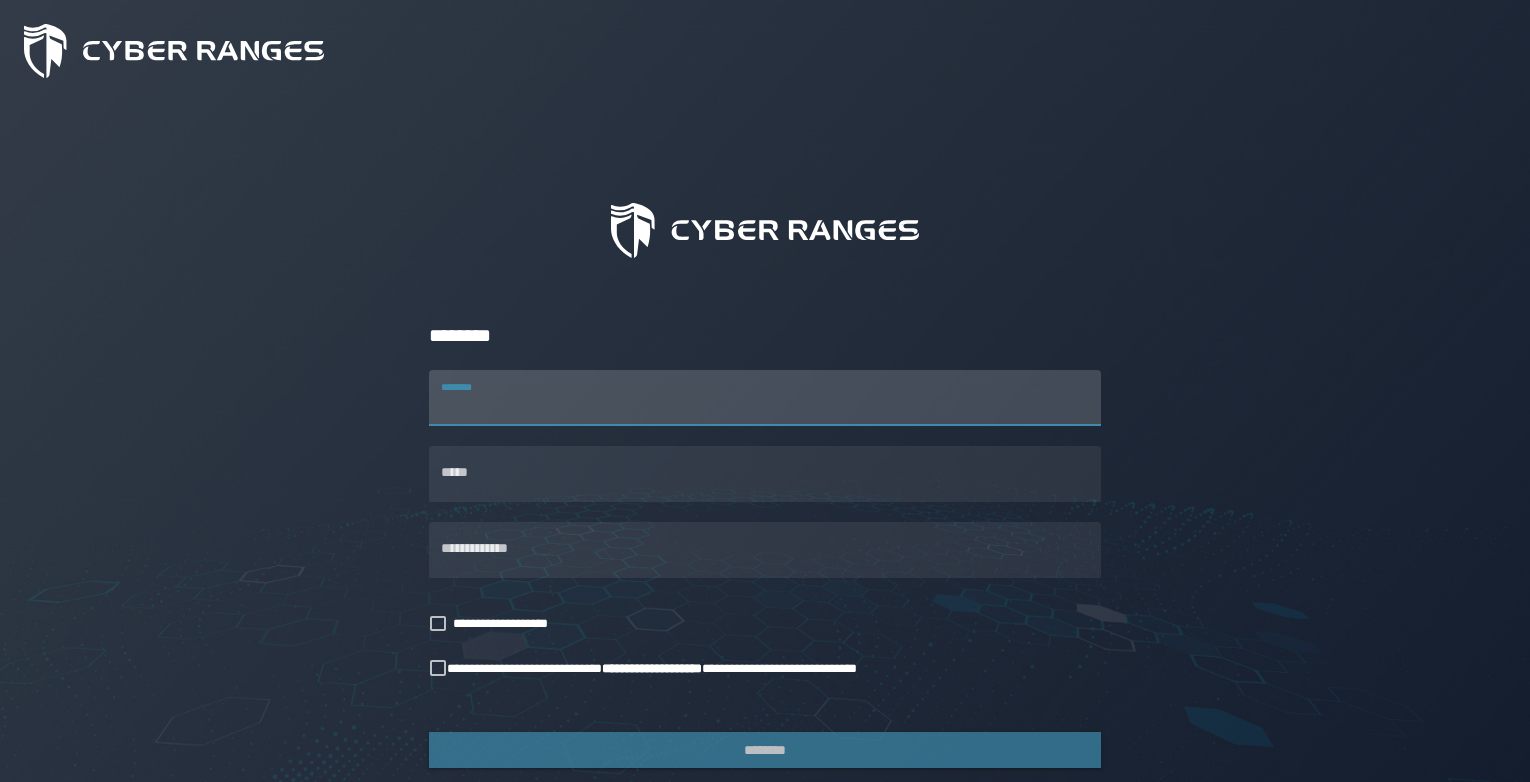 type on "******" 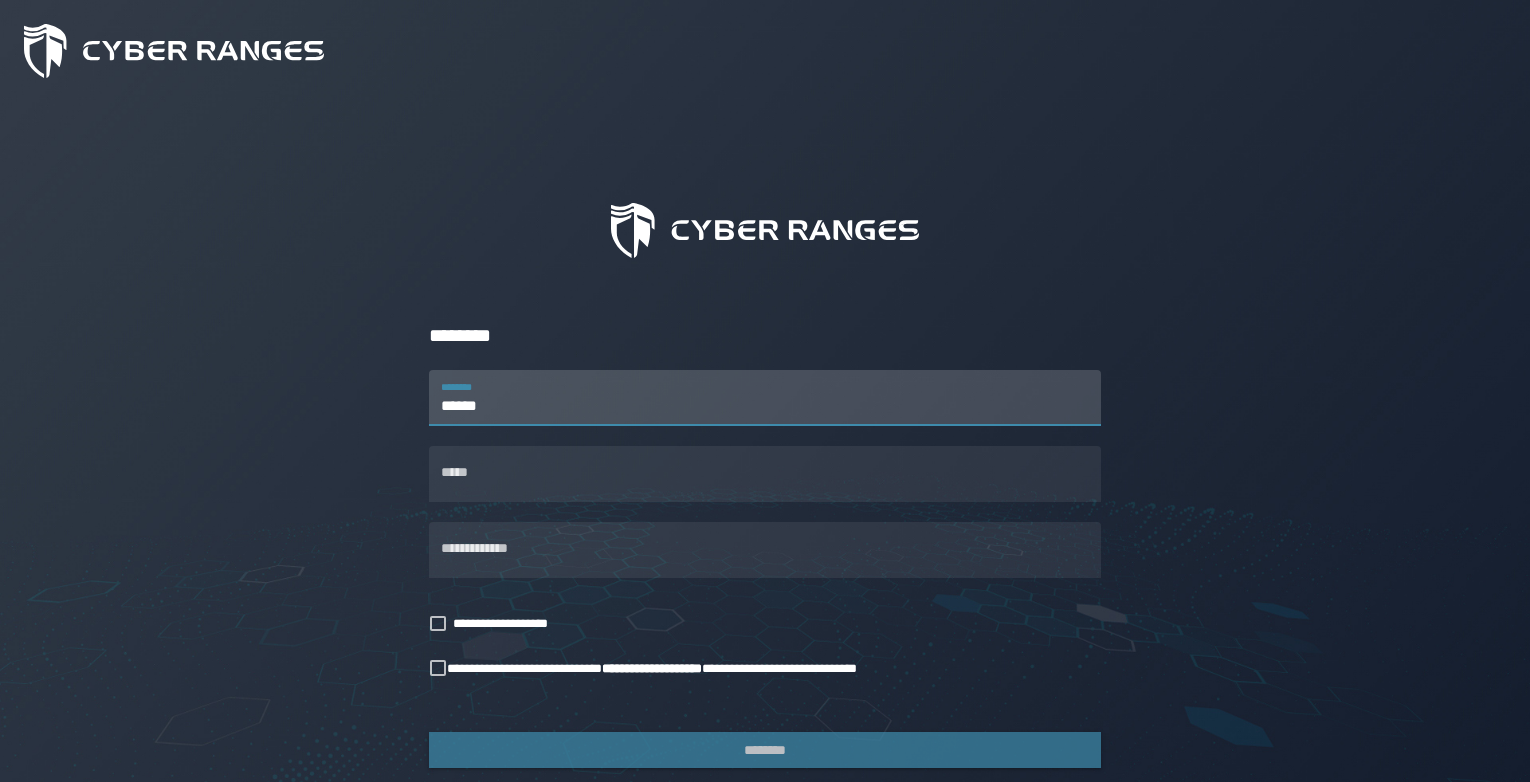 type on "**********" 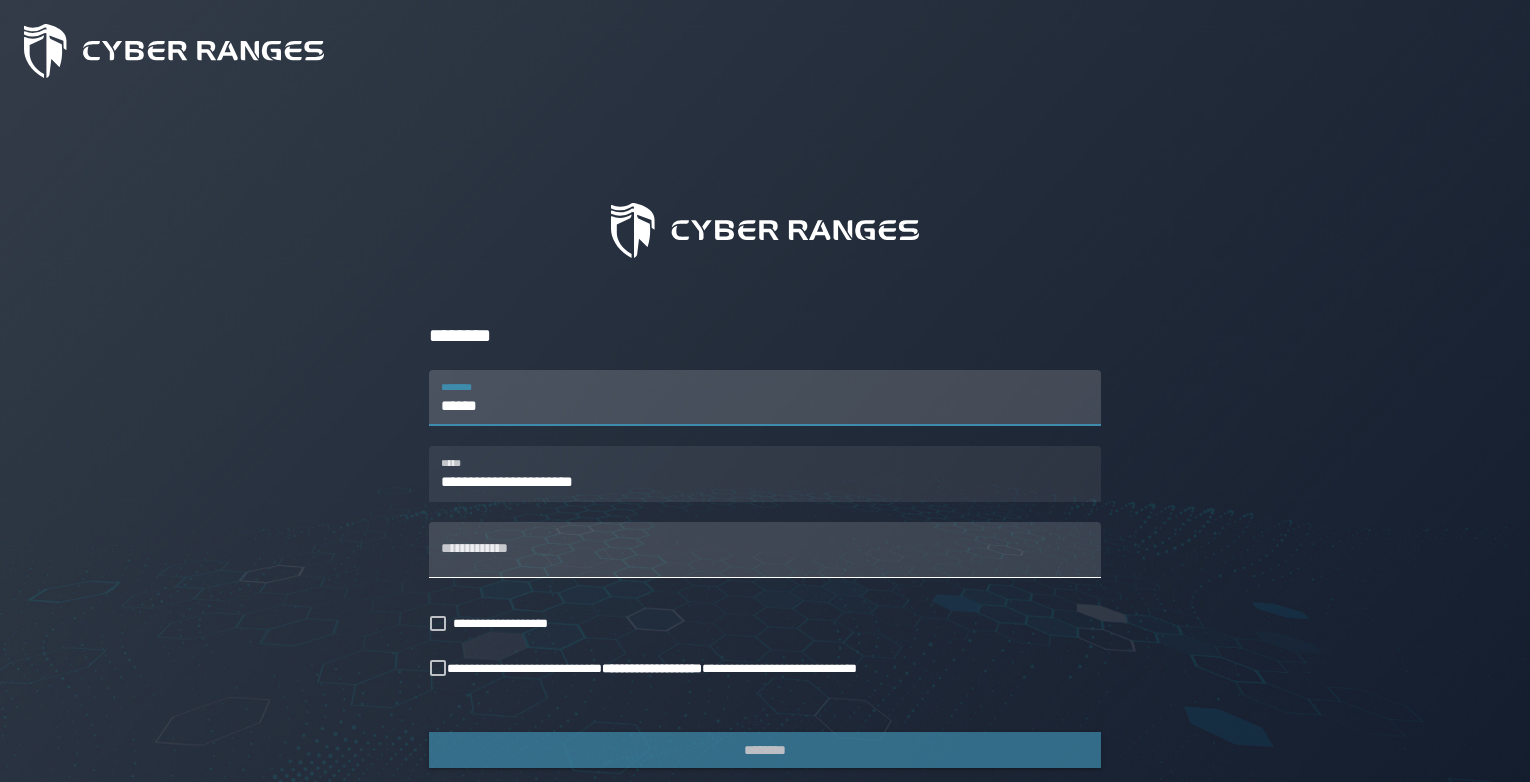 click on "**********" at bounding box center [765, 550] 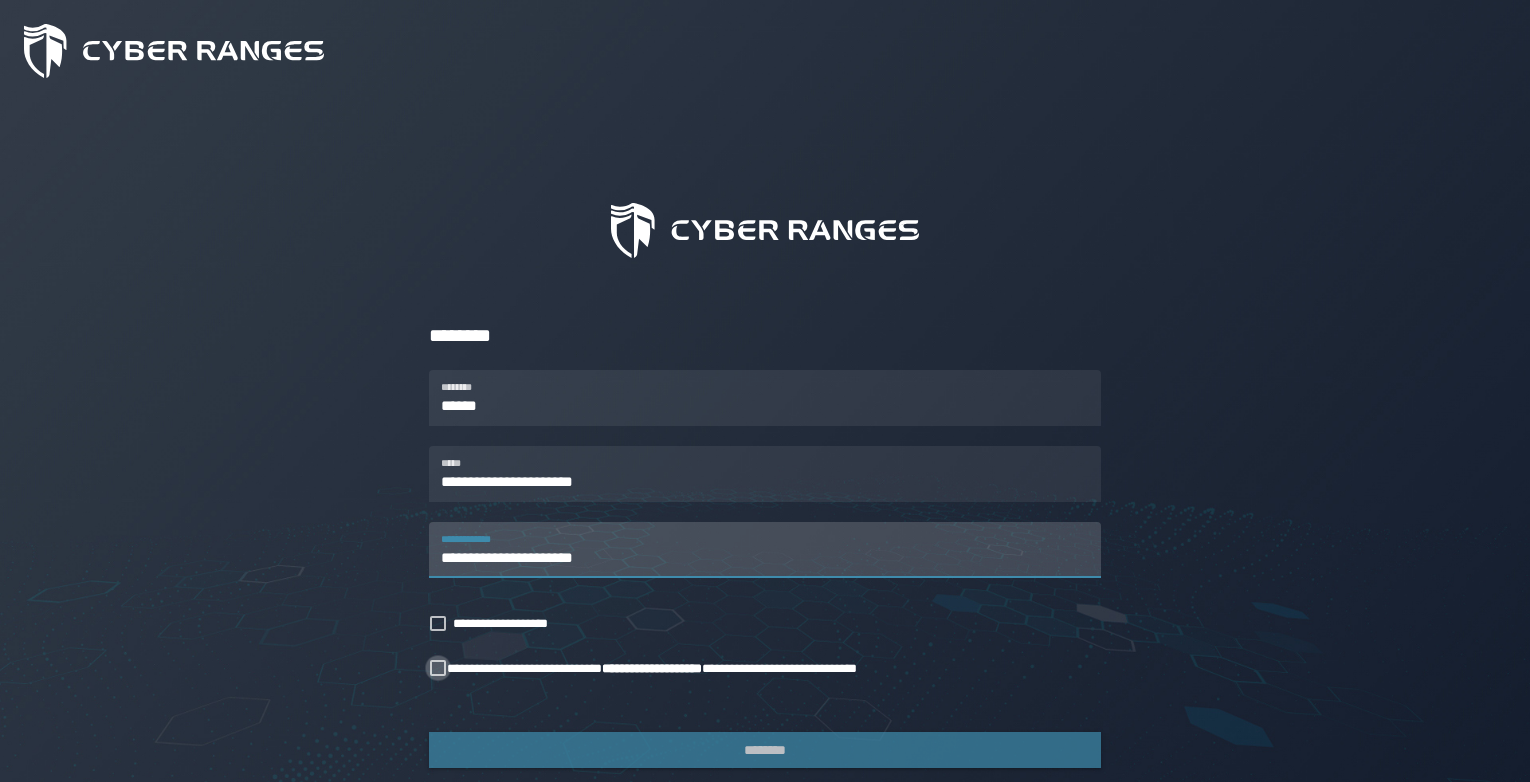 type on "**********" 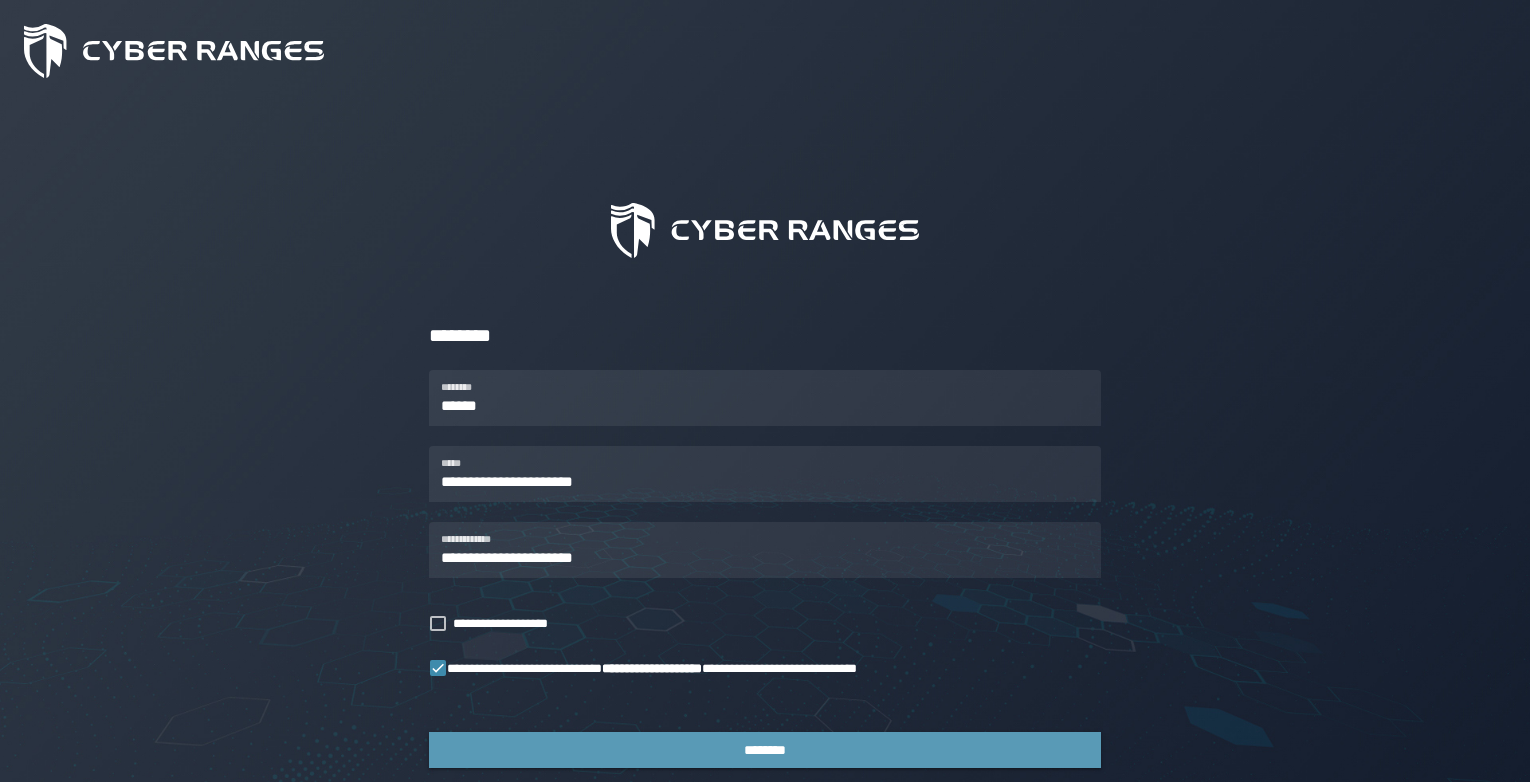 click on "********" at bounding box center (765, 750) 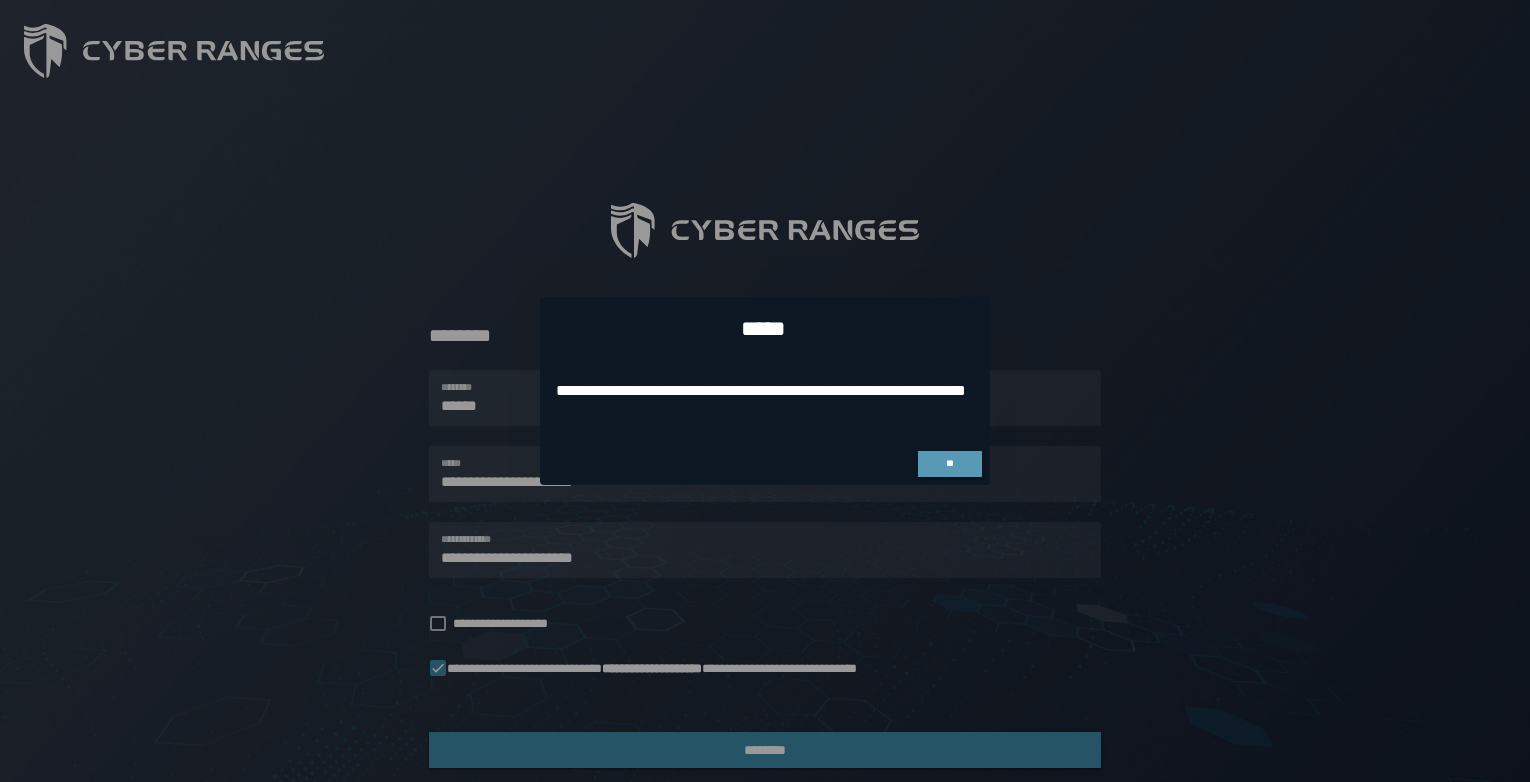 click on "**" at bounding box center [950, 464] 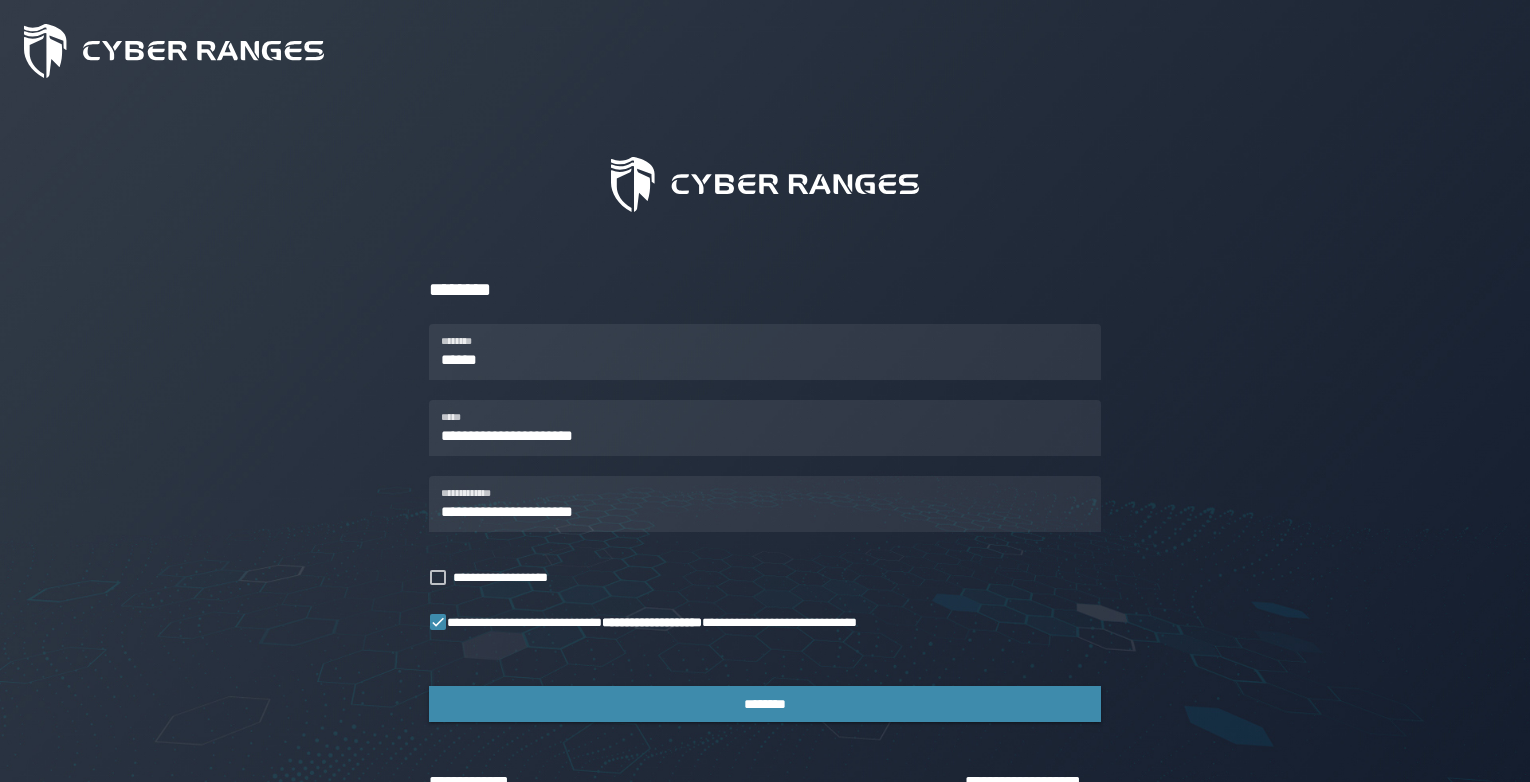 scroll, scrollTop: 122, scrollLeft: 0, axis: vertical 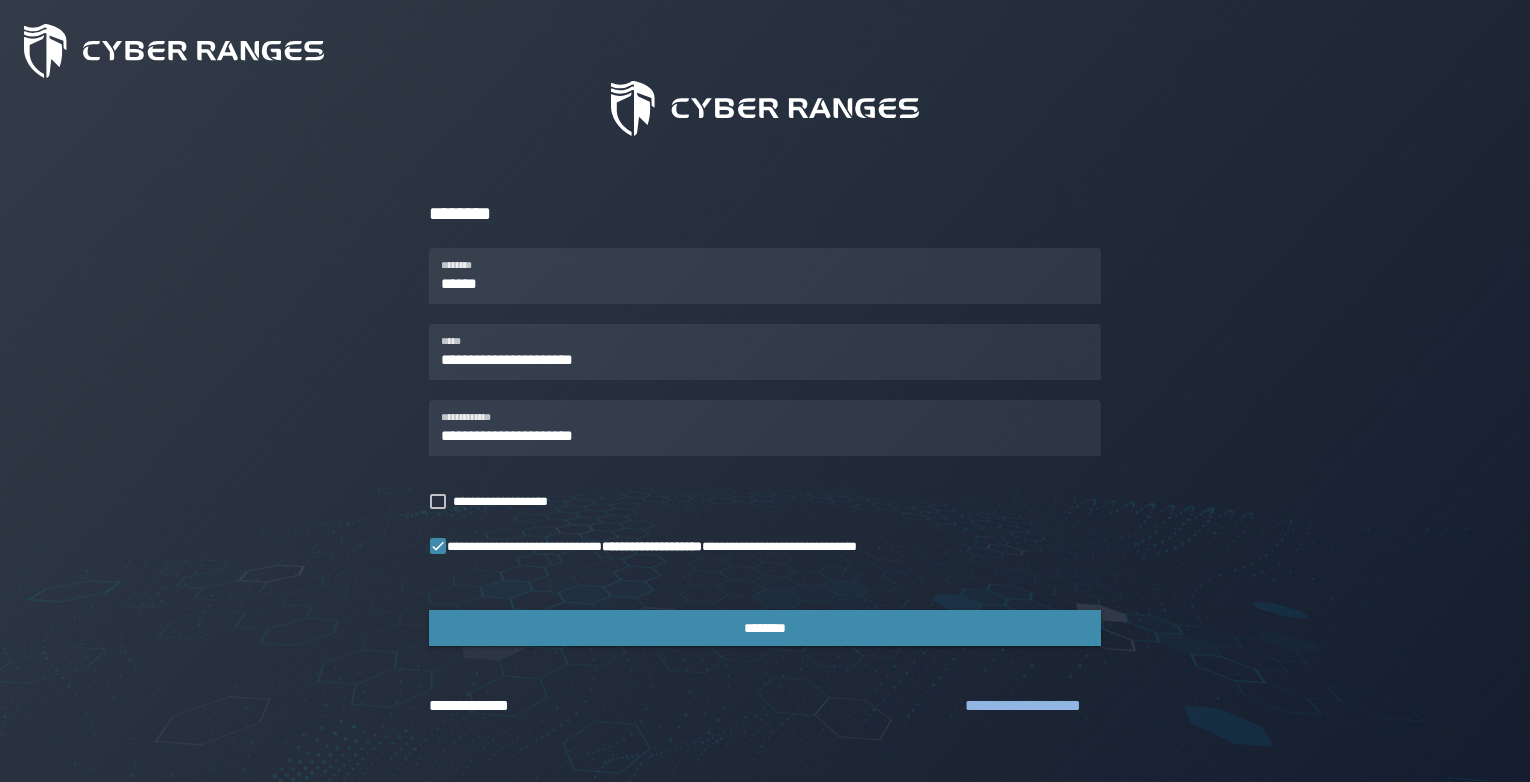 click on "**********" 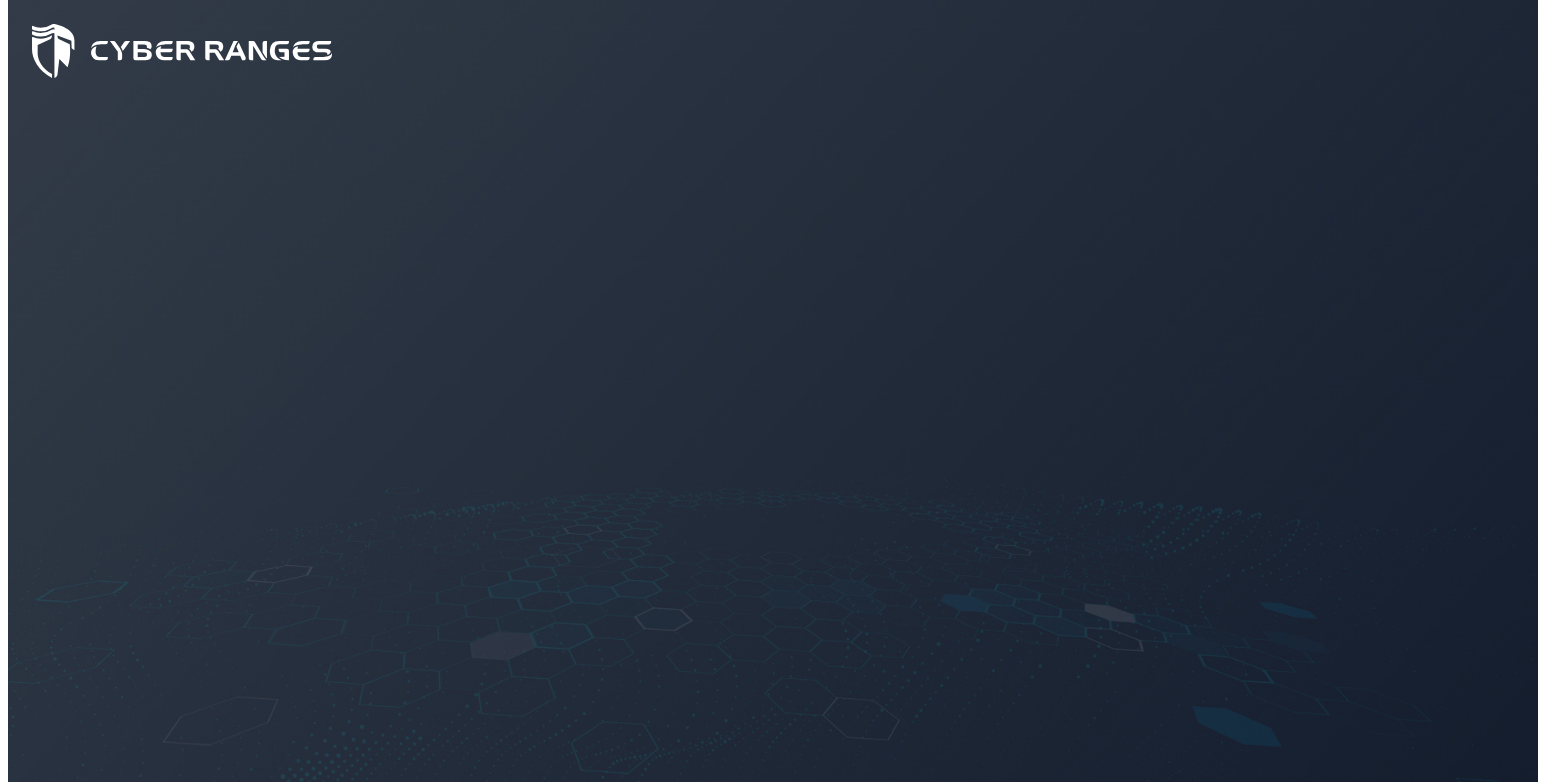 scroll, scrollTop: 0, scrollLeft: 0, axis: both 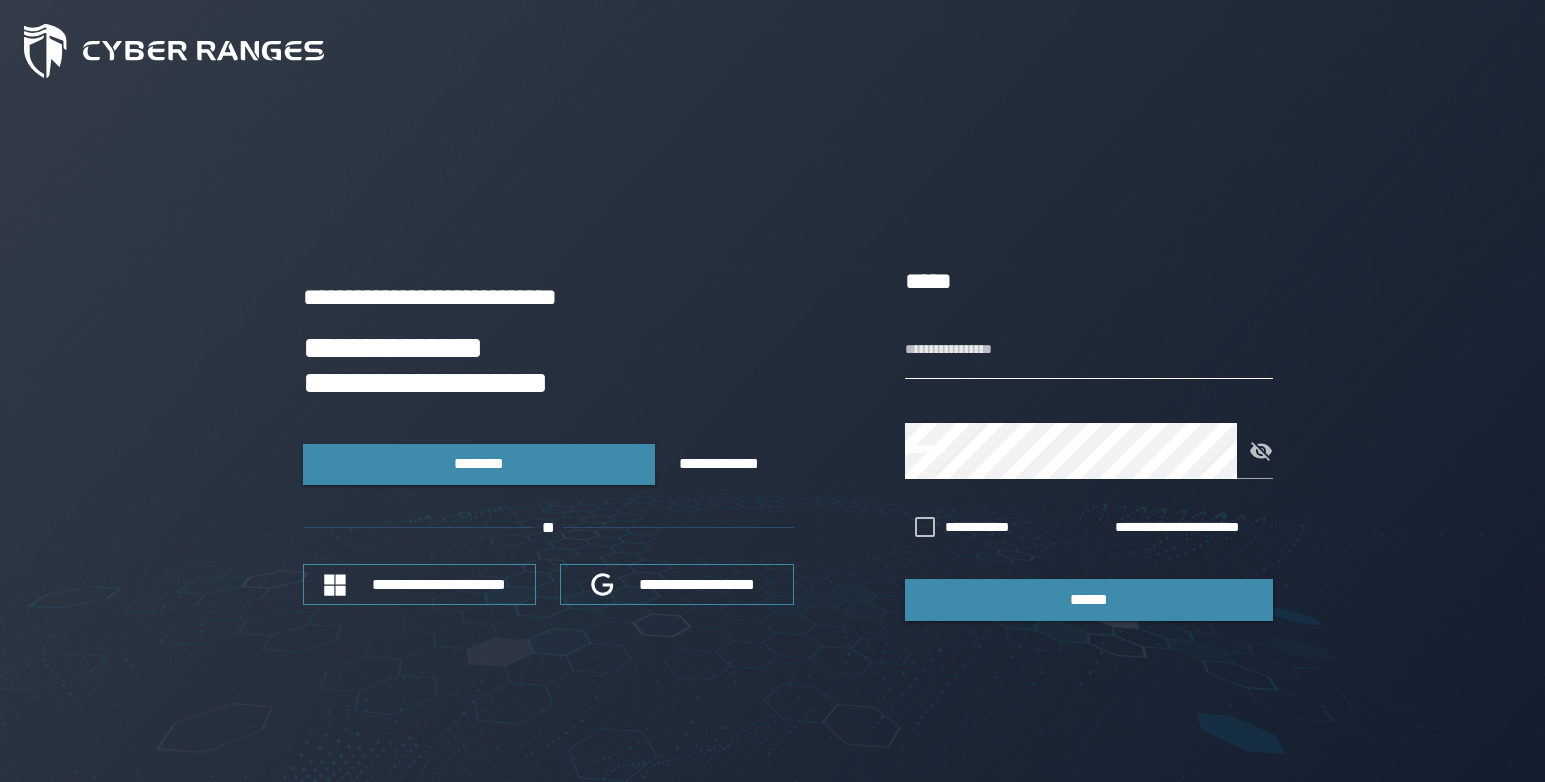 click on "**********" at bounding box center (1089, 351) 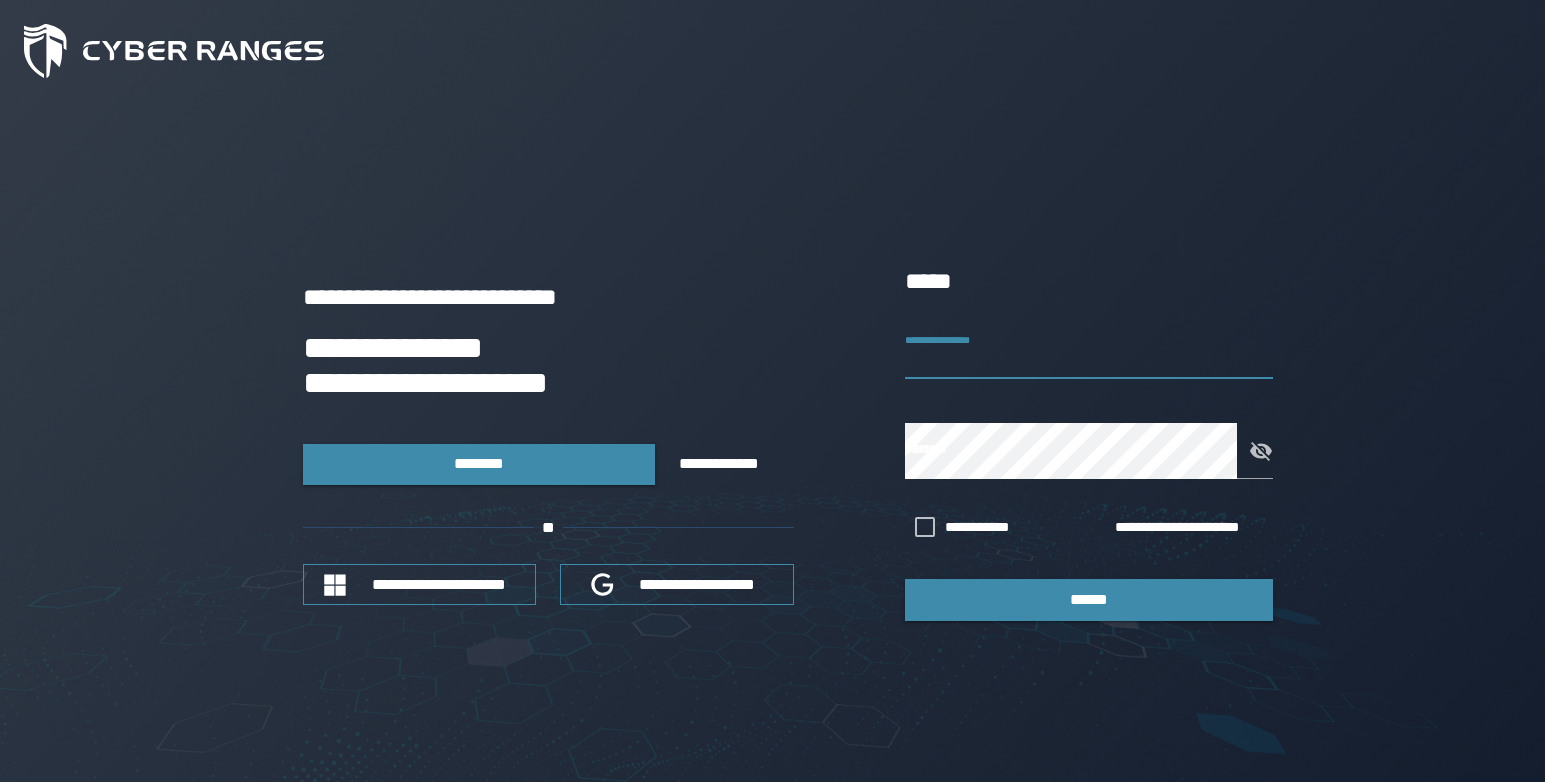 click on "**********" at bounding box center [1089, 351] 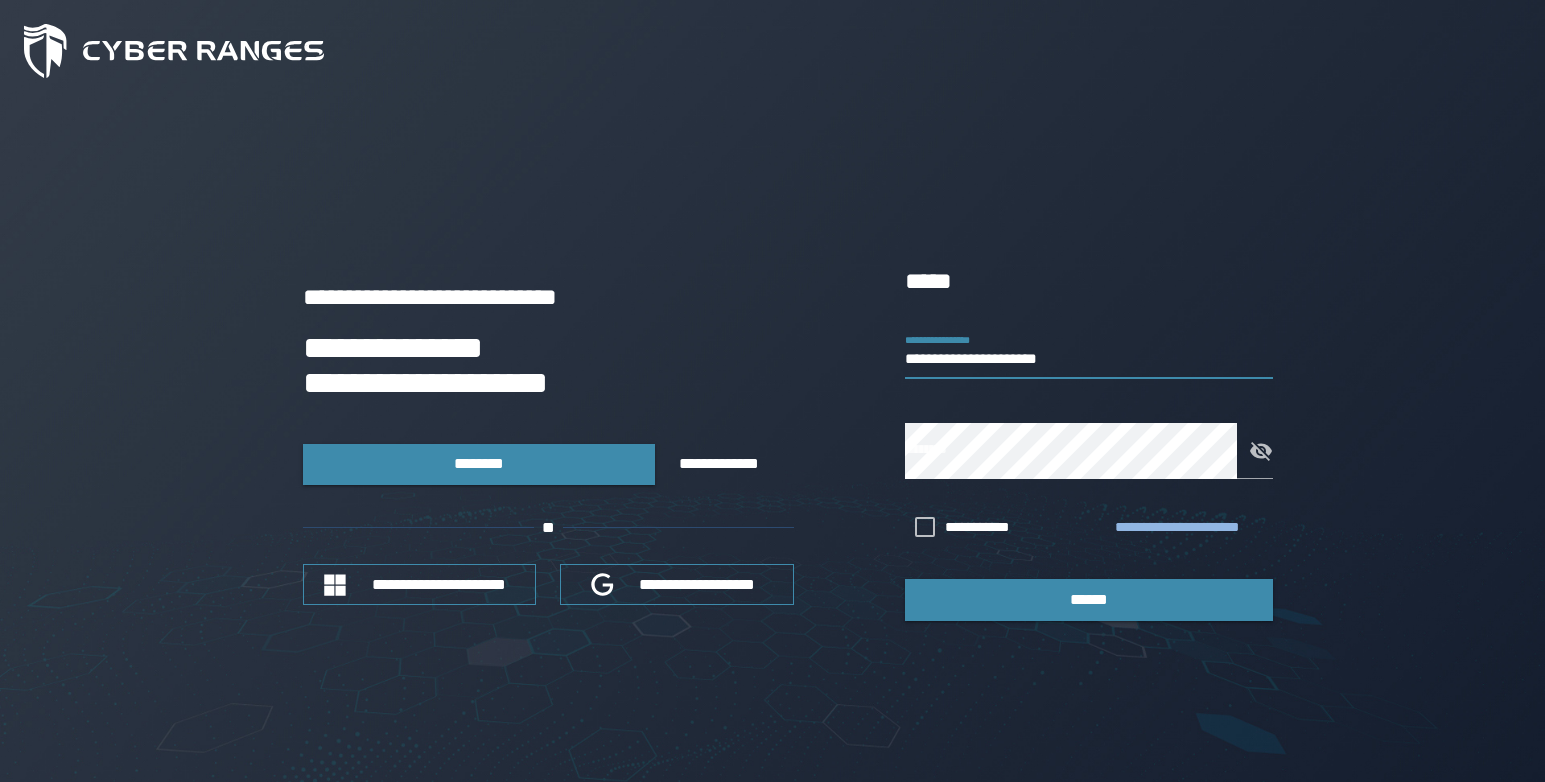 type on "**********" 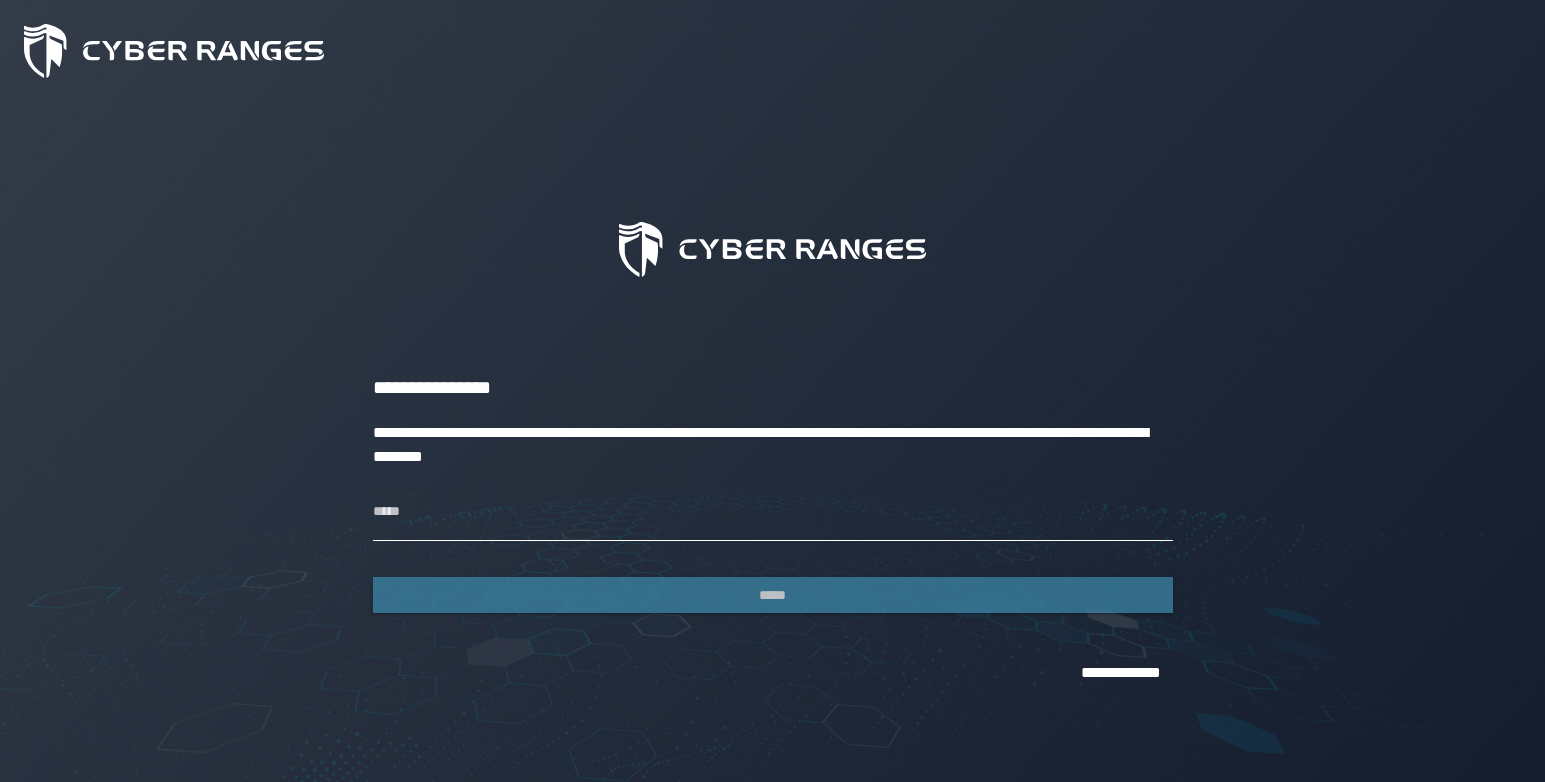 click on "*****" at bounding box center [773, 513] 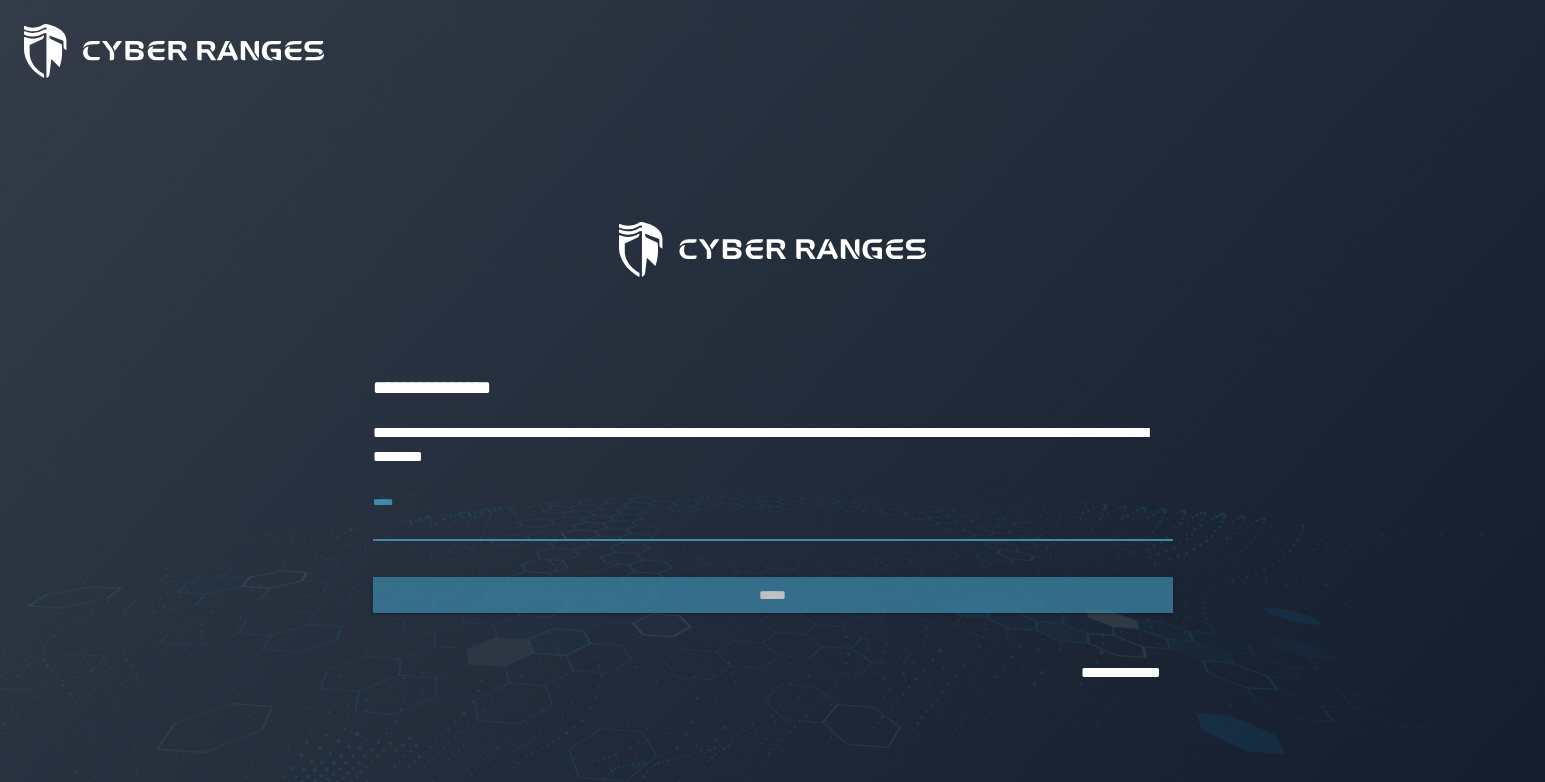 type on "**********" 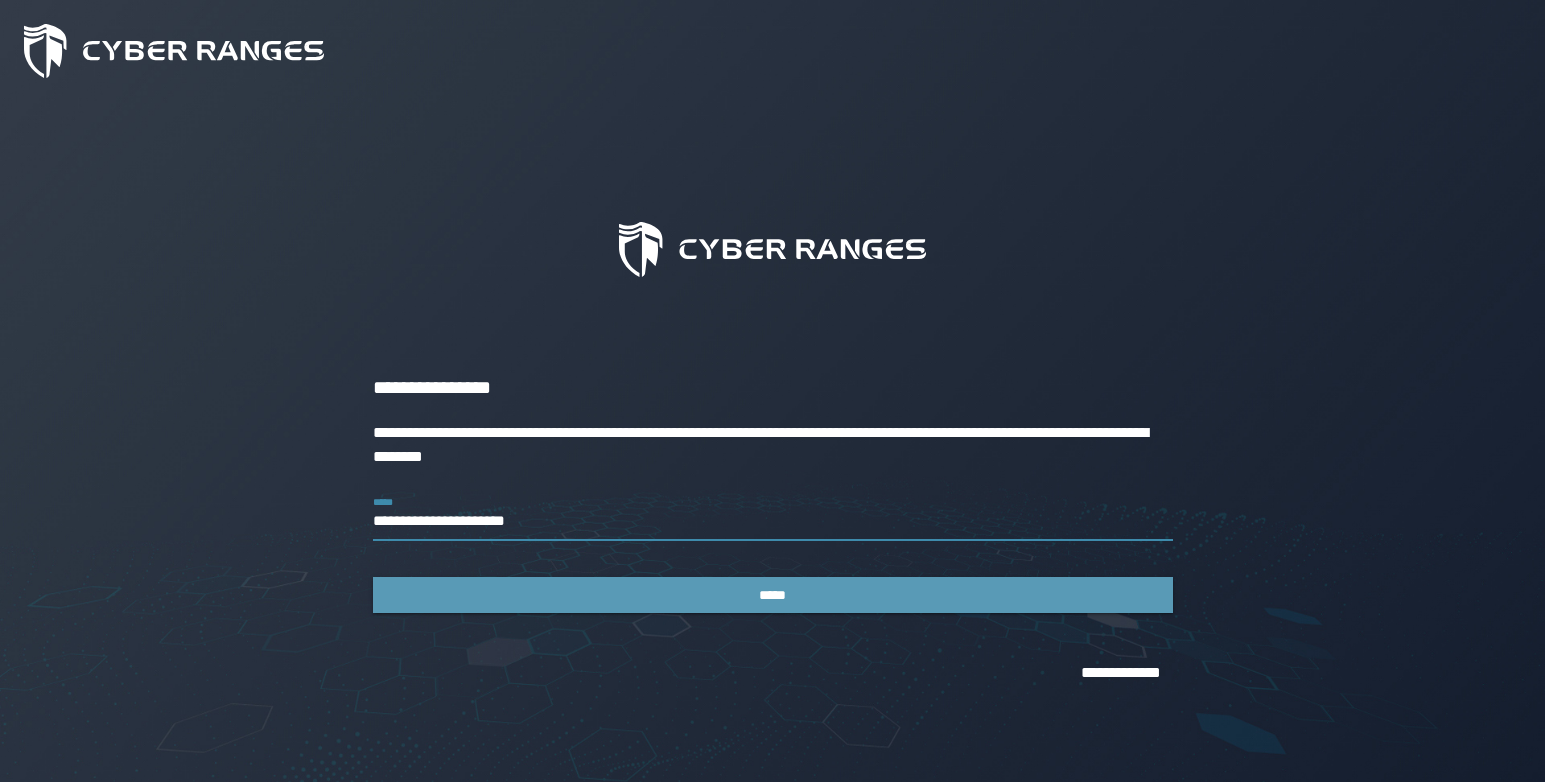 click on "*****" at bounding box center [773, 595] 